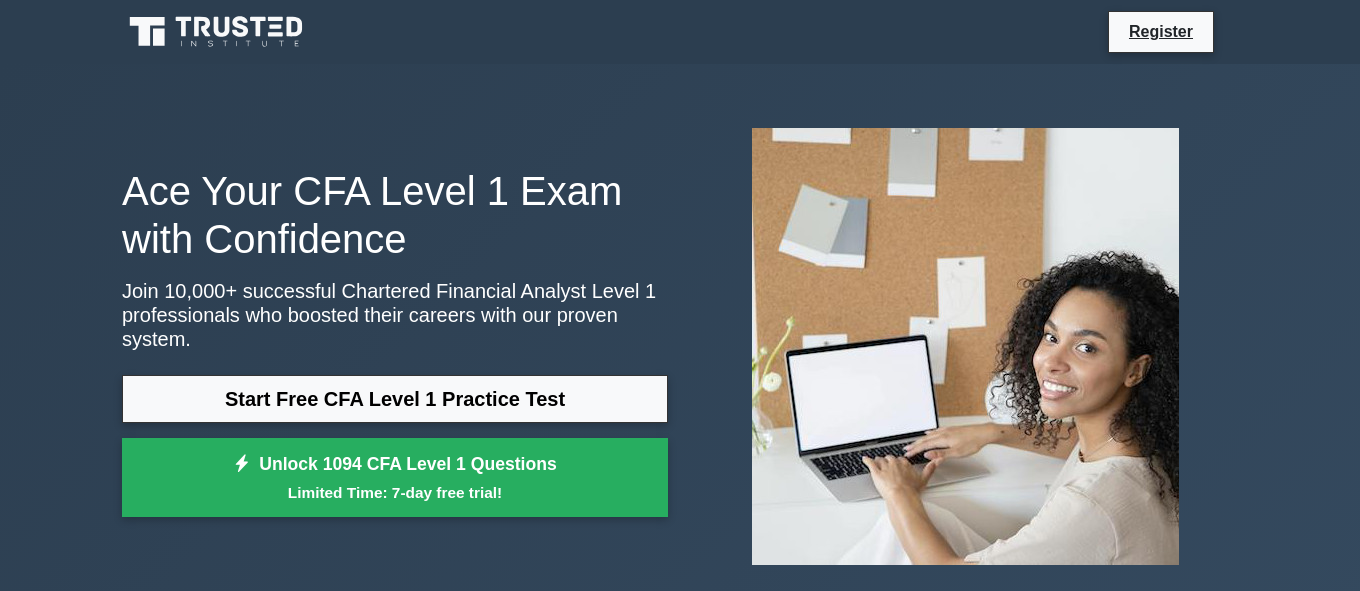 scroll, scrollTop: 0, scrollLeft: 0, axis: both 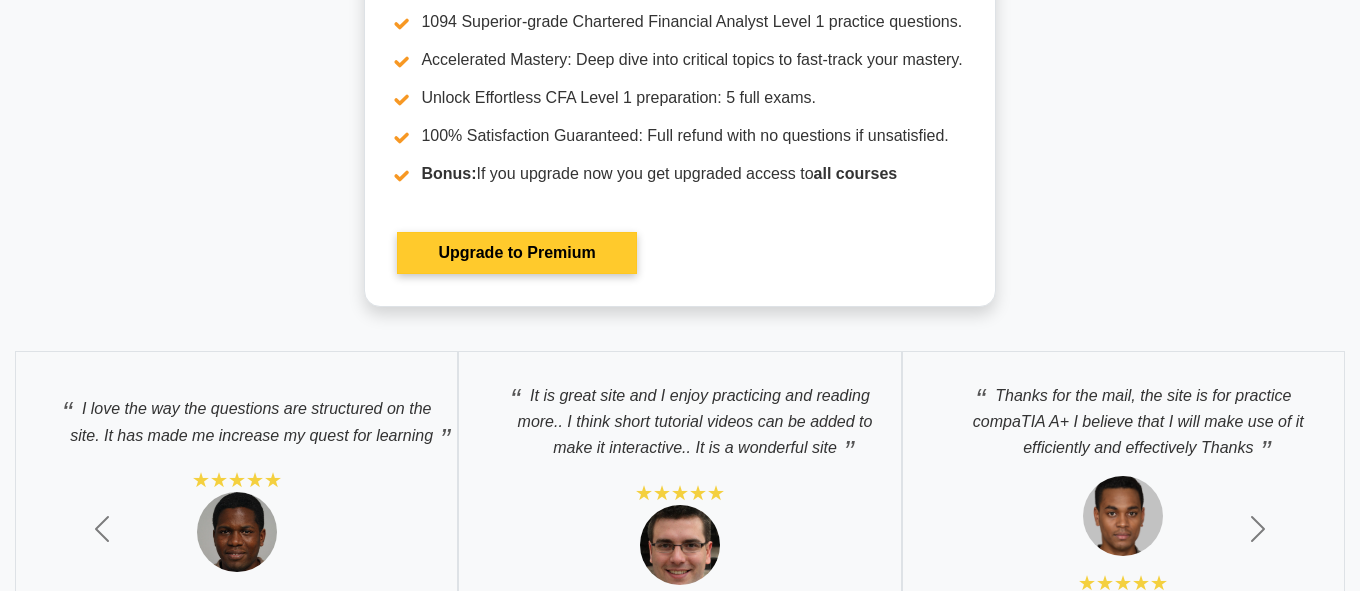 click on "Upgrade to Premium" at bounding box center (516, 253) 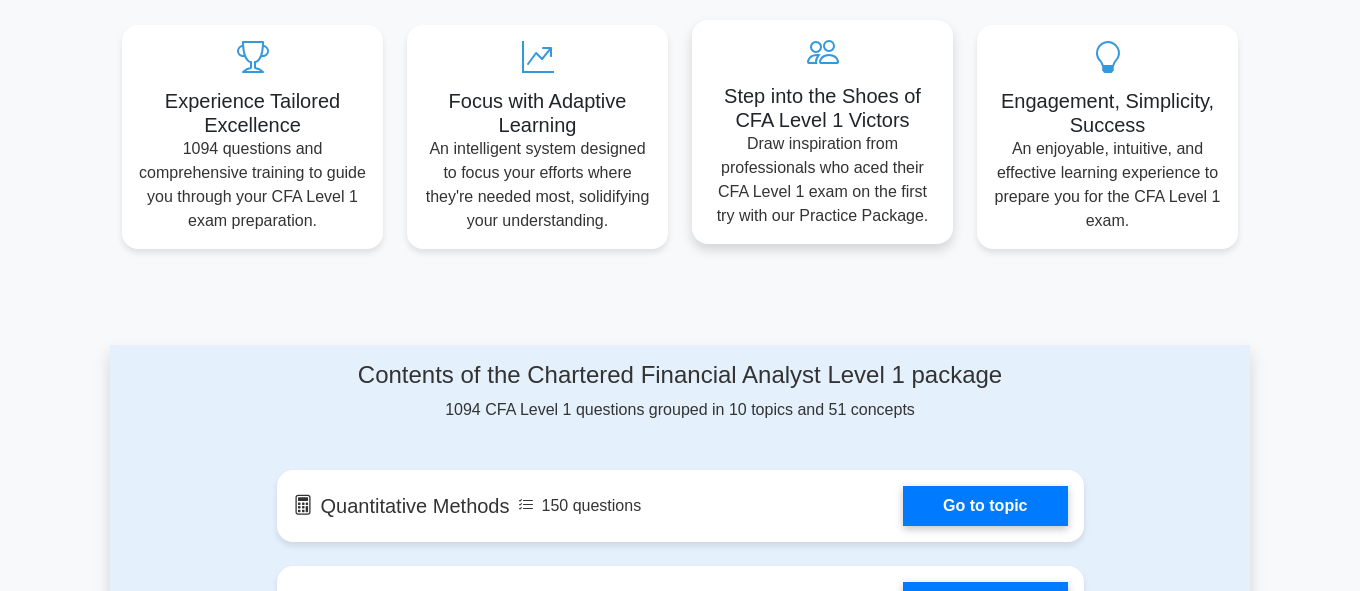 scroll, scrollTop: 1014, scrollLeft: 0, axis: vertical 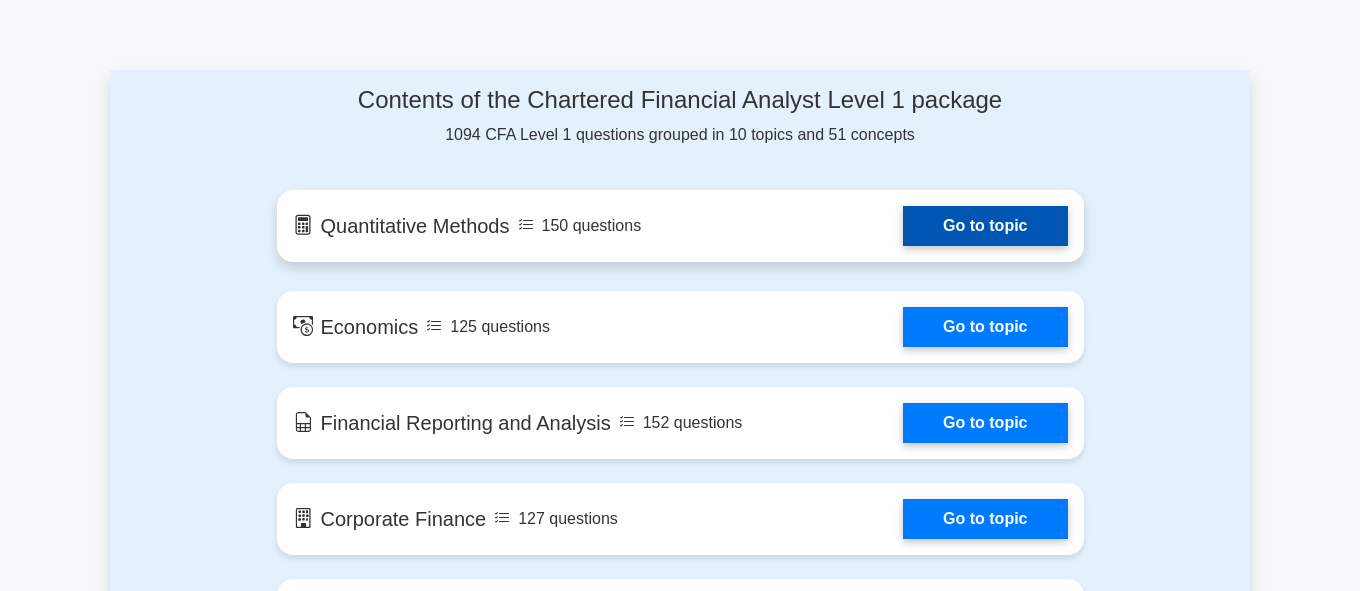 click on "Go to topic" at bounding box center [985, 226] 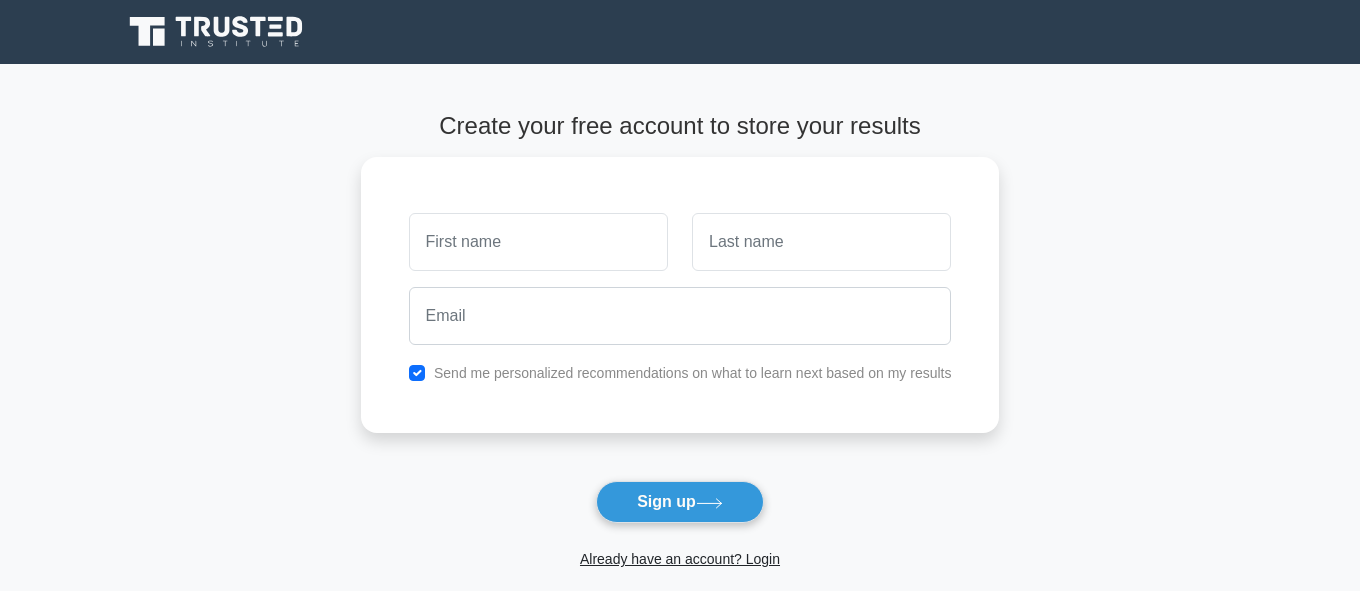 scroll, scrollTop: 0, scrollLeft: 0, axis: both 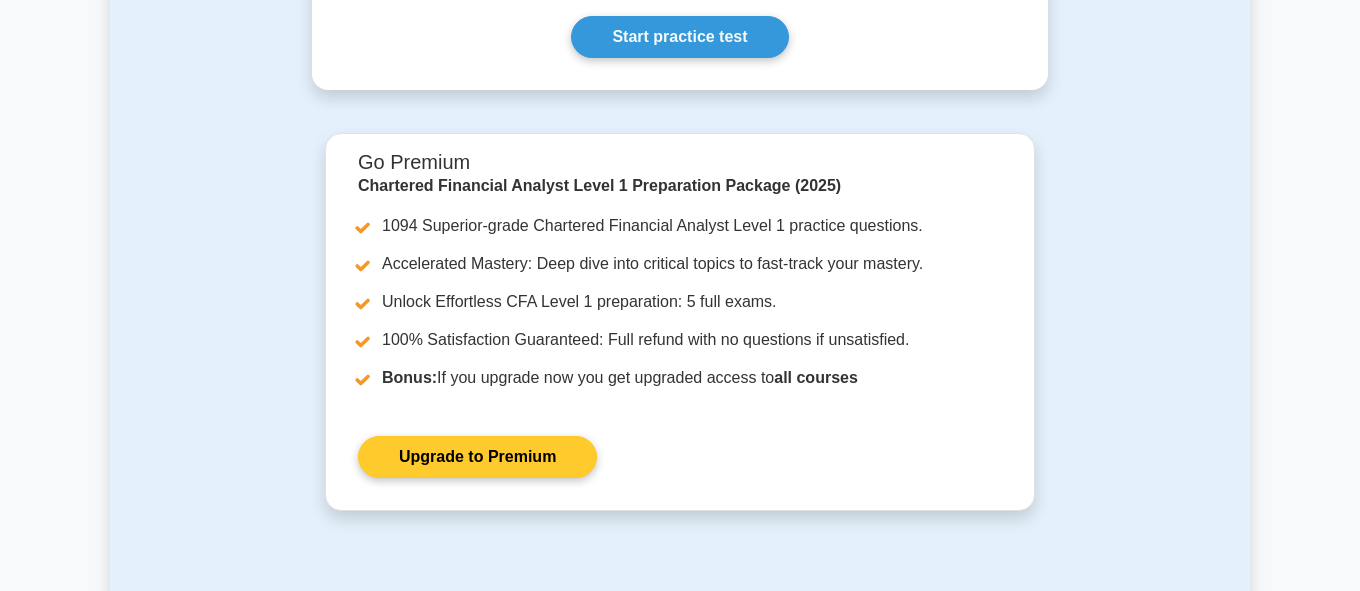 click on "Upgrade to Premium" at bounding box center [477, 457] 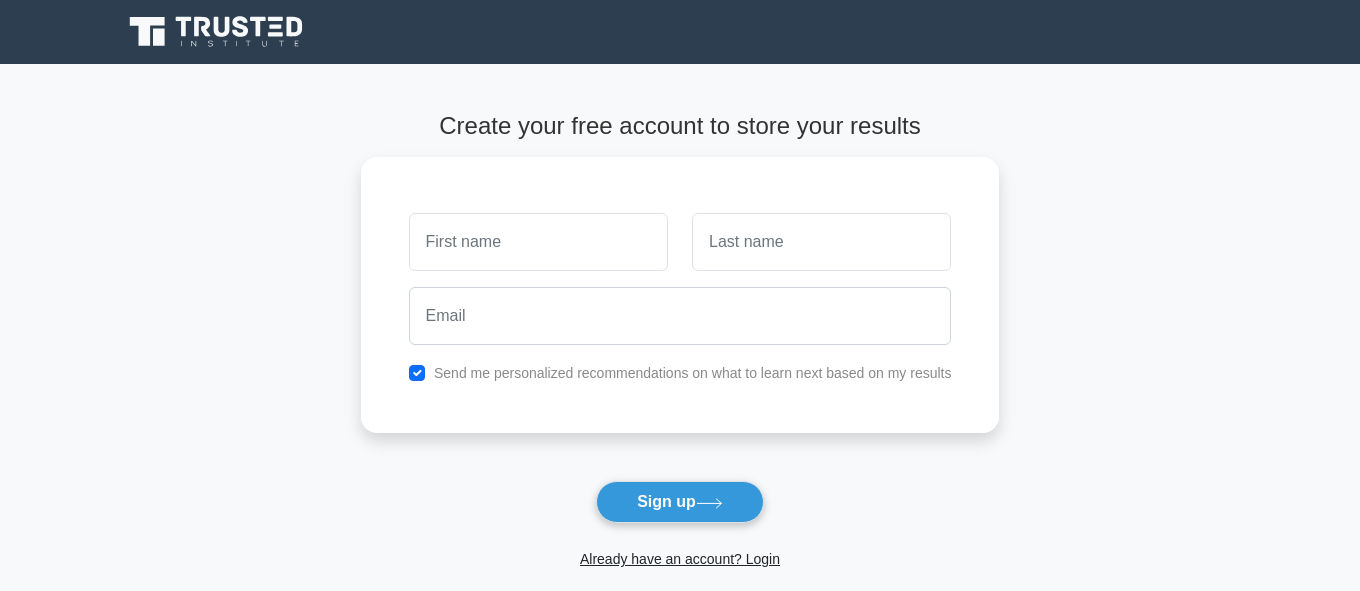 scroll, scrollTop: 0, scrollLeft: 0, axis: both 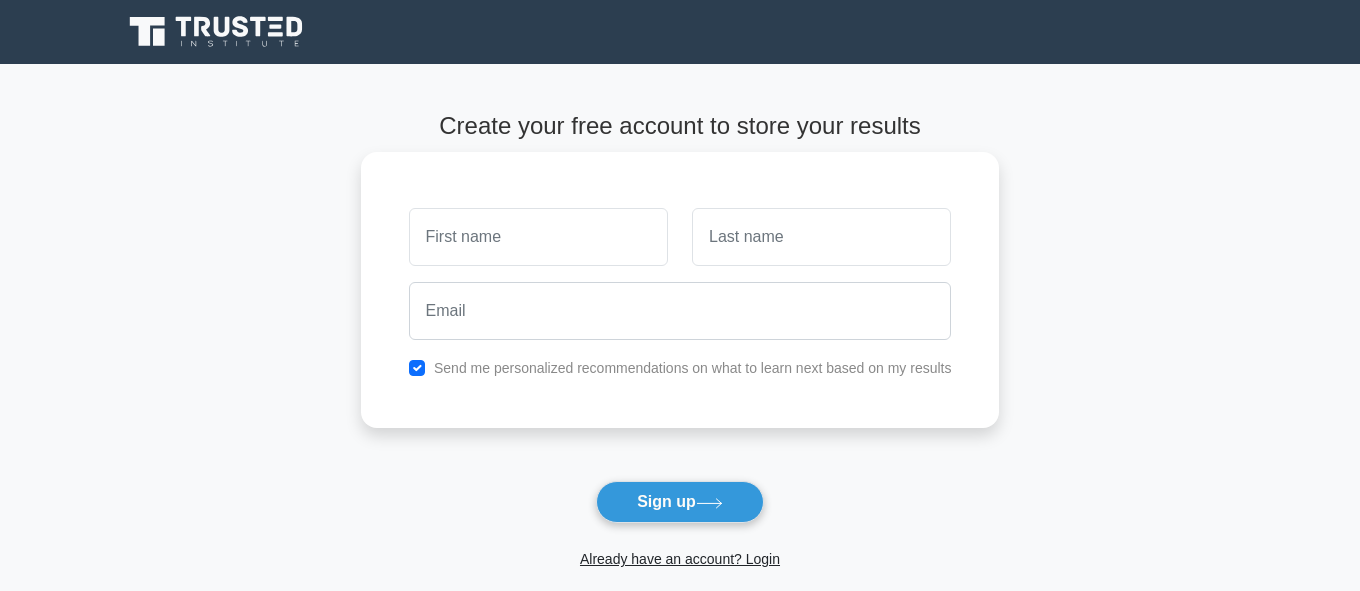 click at bounding box center (538, 237) 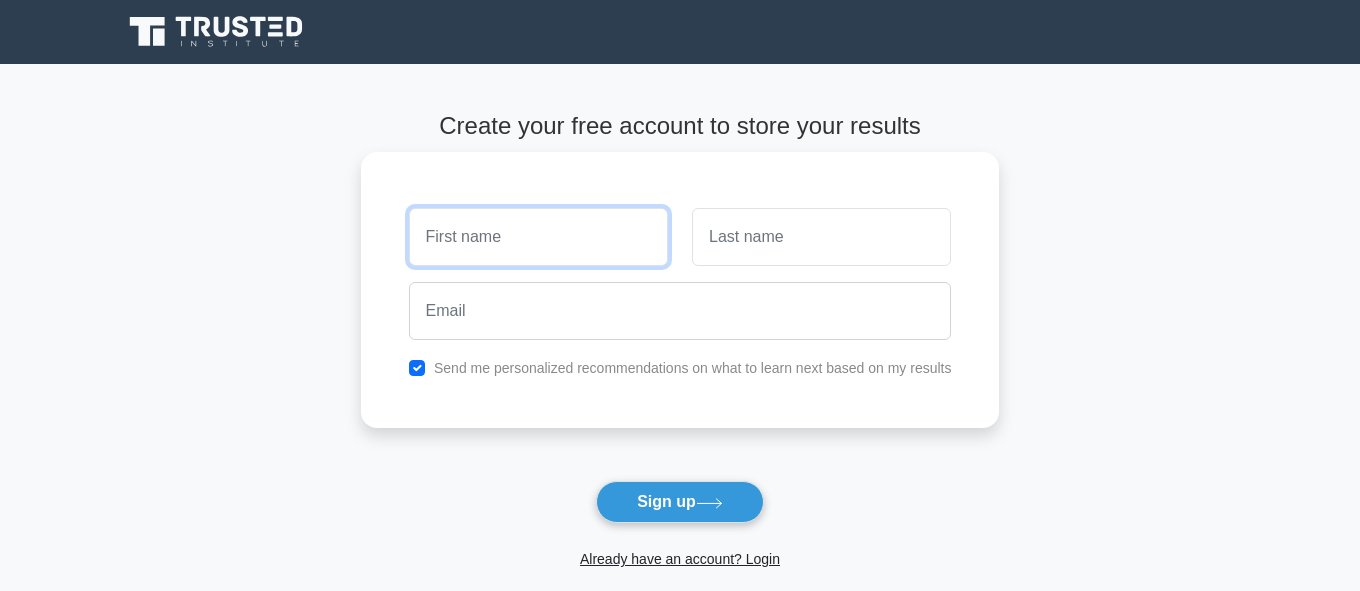 click at bounding box center [538, 237] 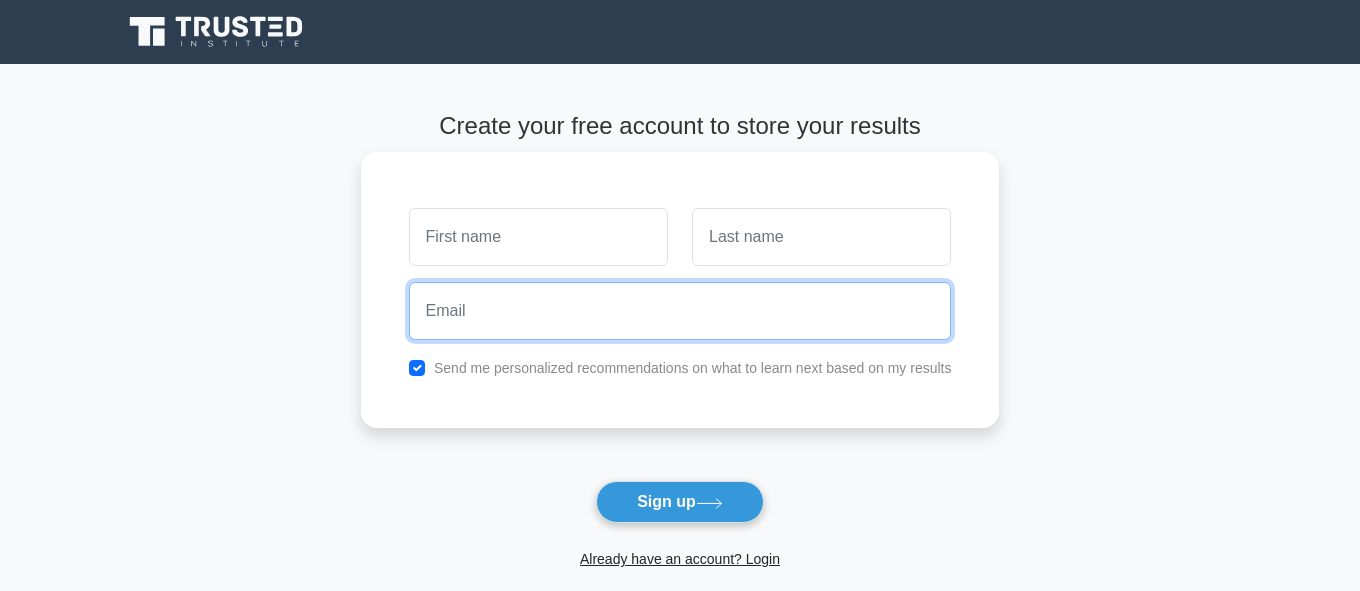click at bounding box center (680, 311) 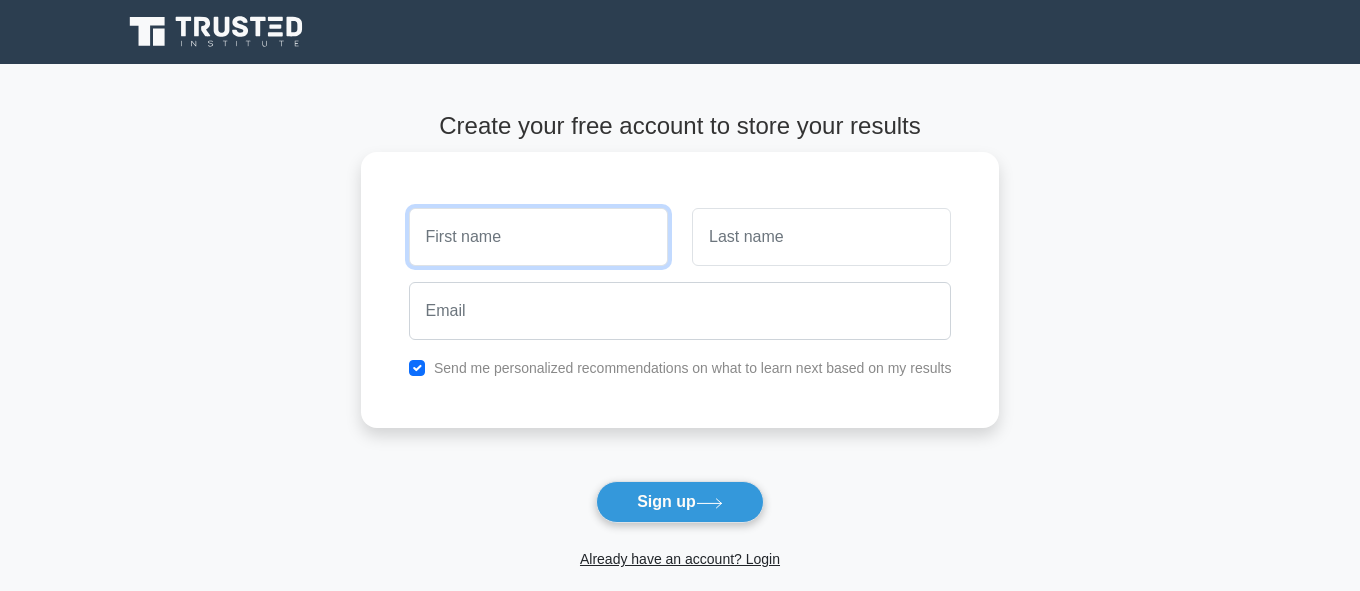 click at bounding box center [538, 237] 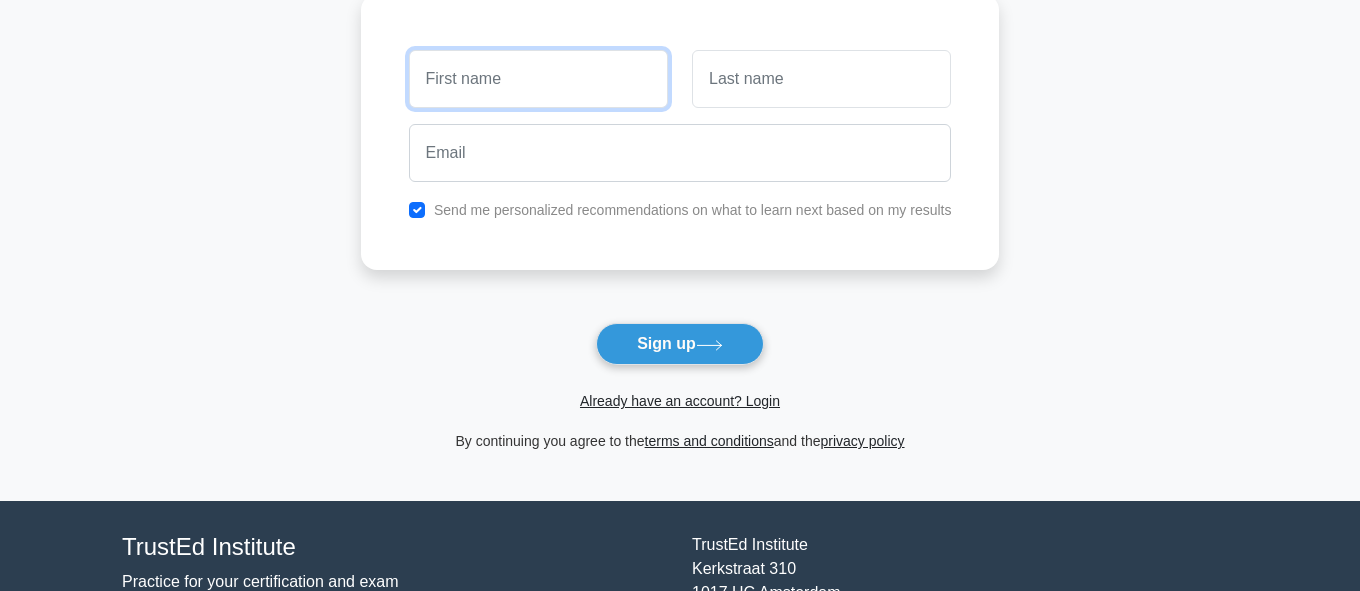 scroll, scrollTop: 0, scrollLeft: 0, axis: both 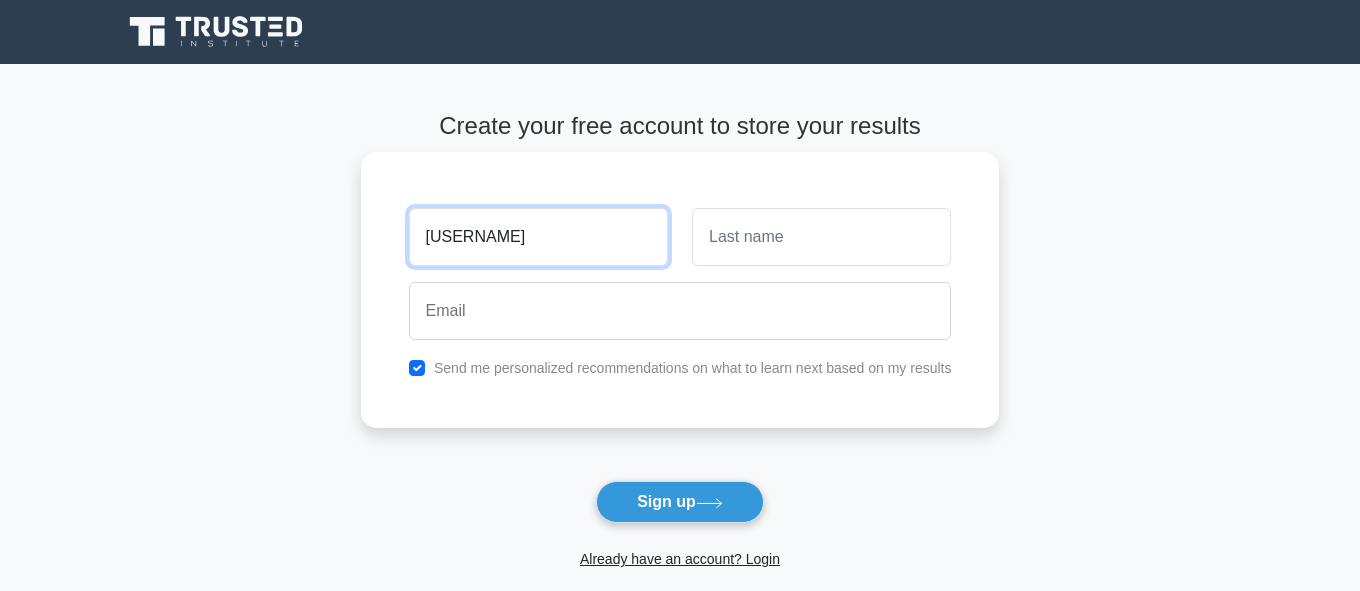 type on "[FIRST]" 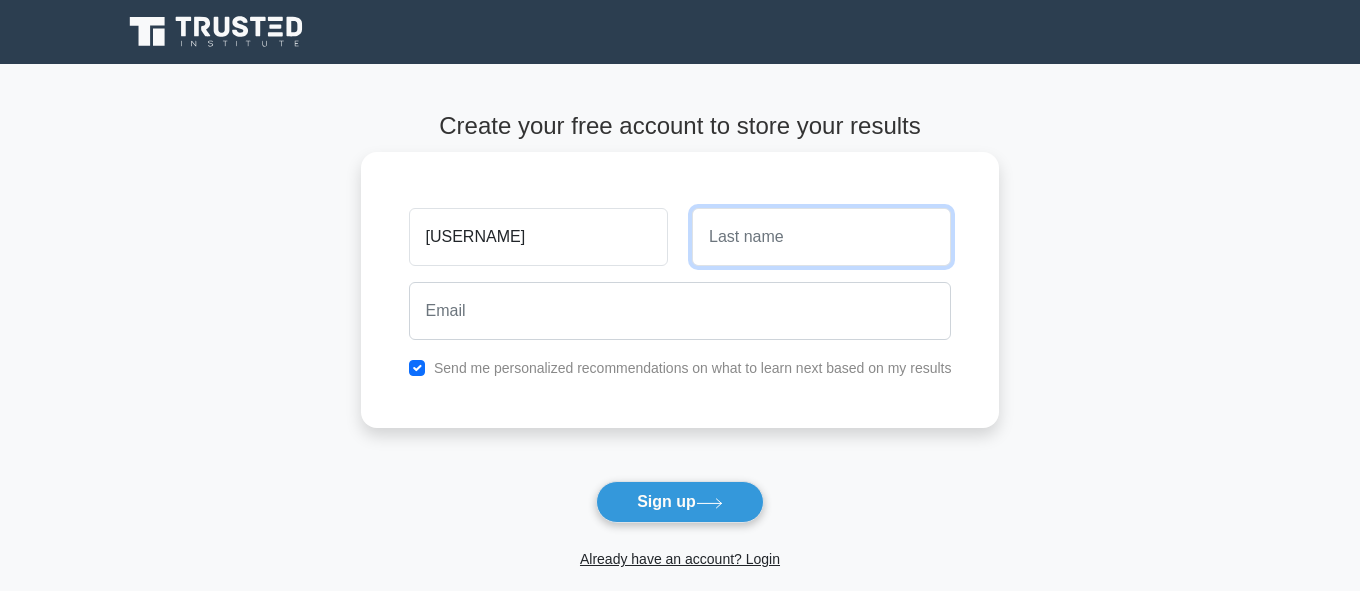 click at bounding box center [821, 237] 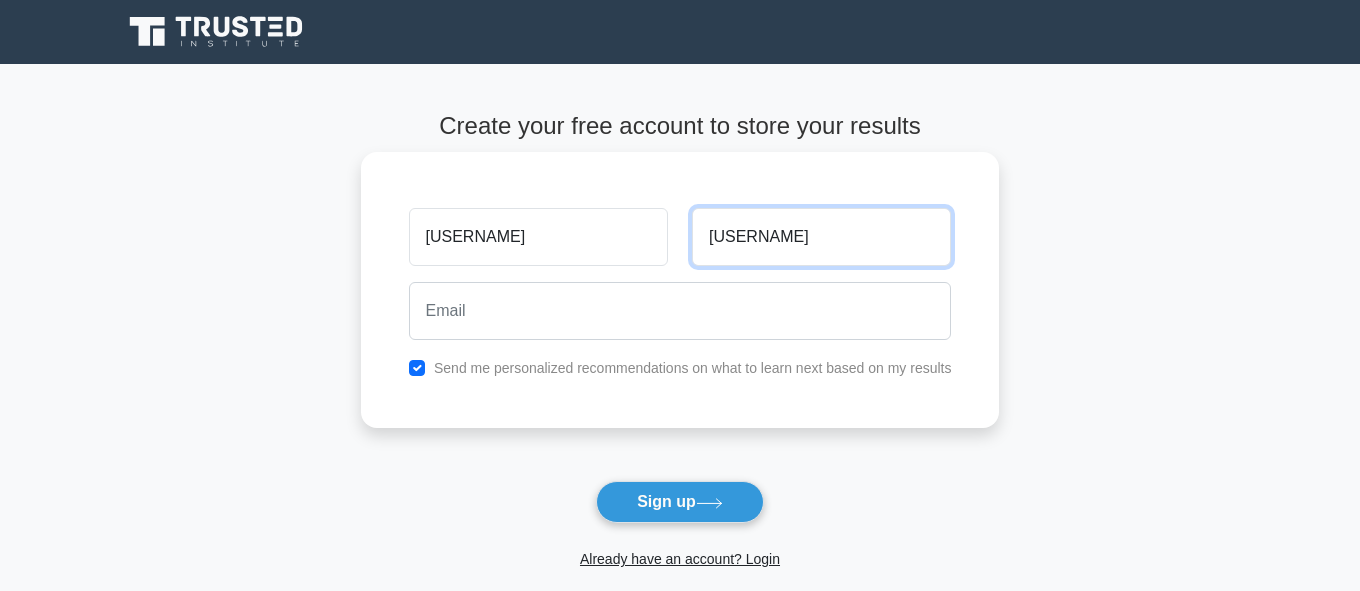 type on "Abeldi" 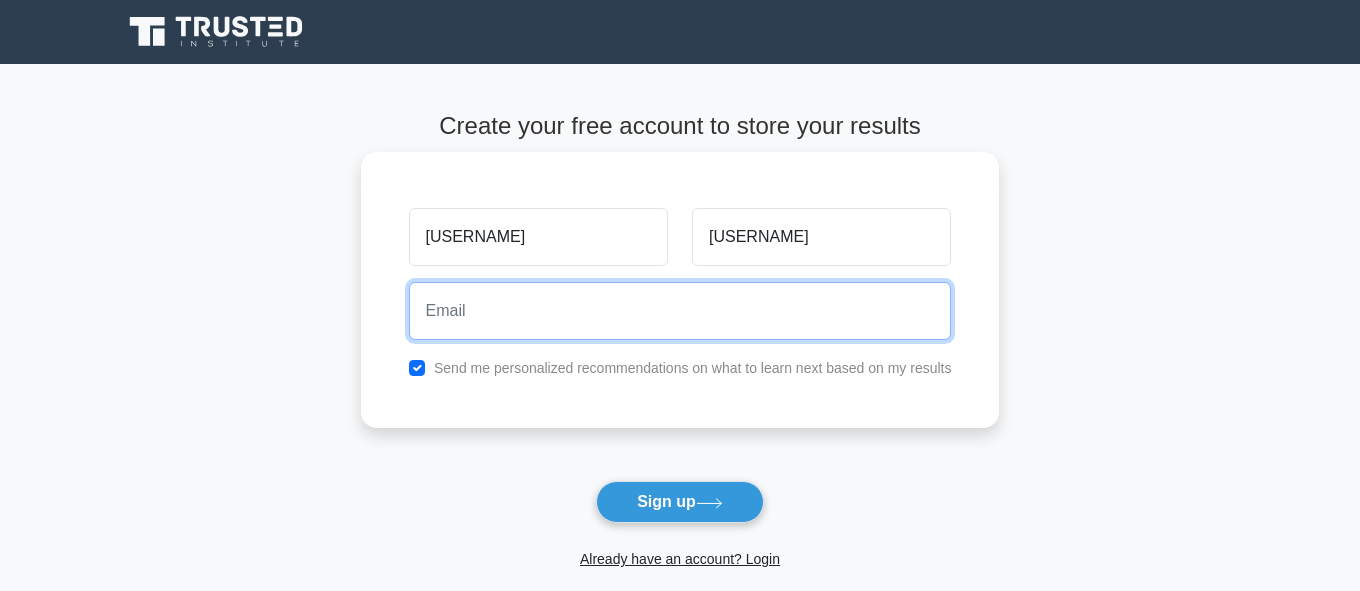 click at bounding box center [680, 311] 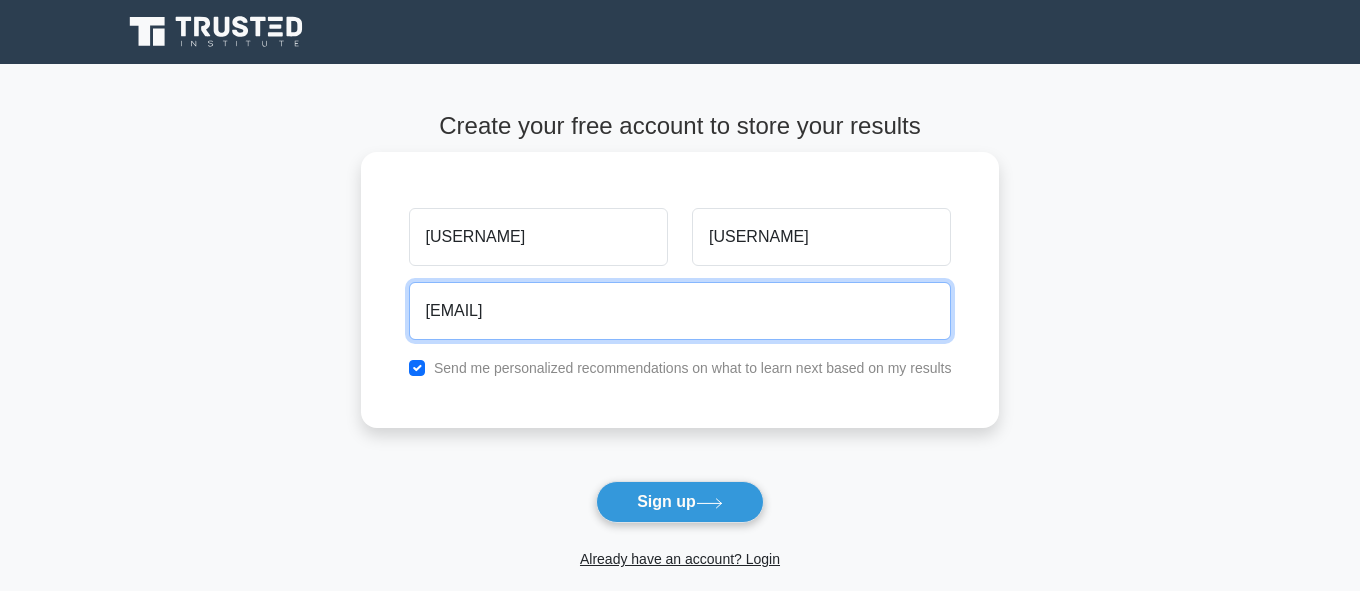 type on "sanzhar.abeldi@gmail.com" 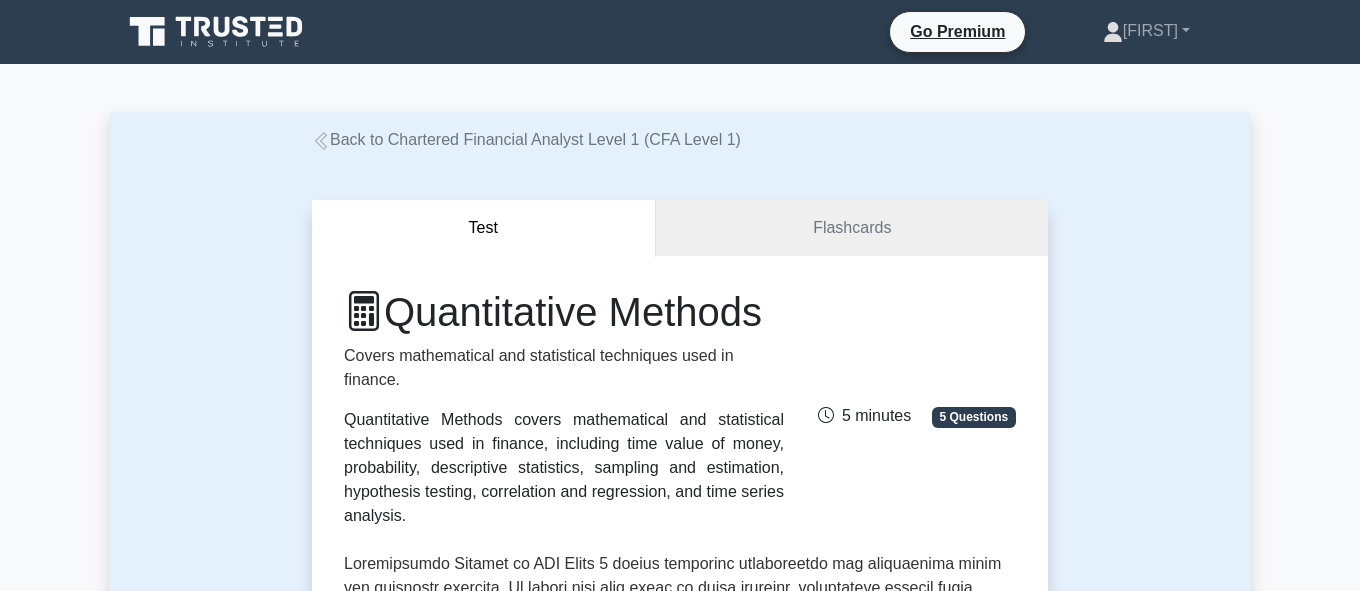 scroll, scrollTop: 1300, scrollLeft: 0, axis: vertical 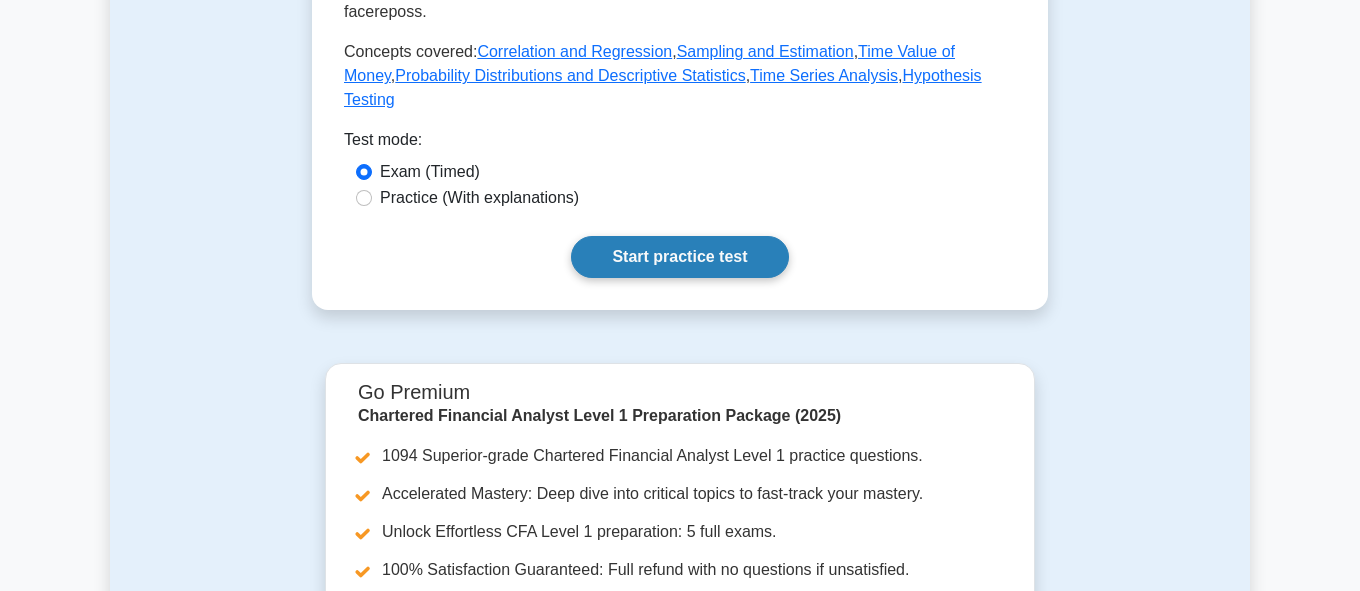 click on "Start practice test" at bounding box center [679, 257] 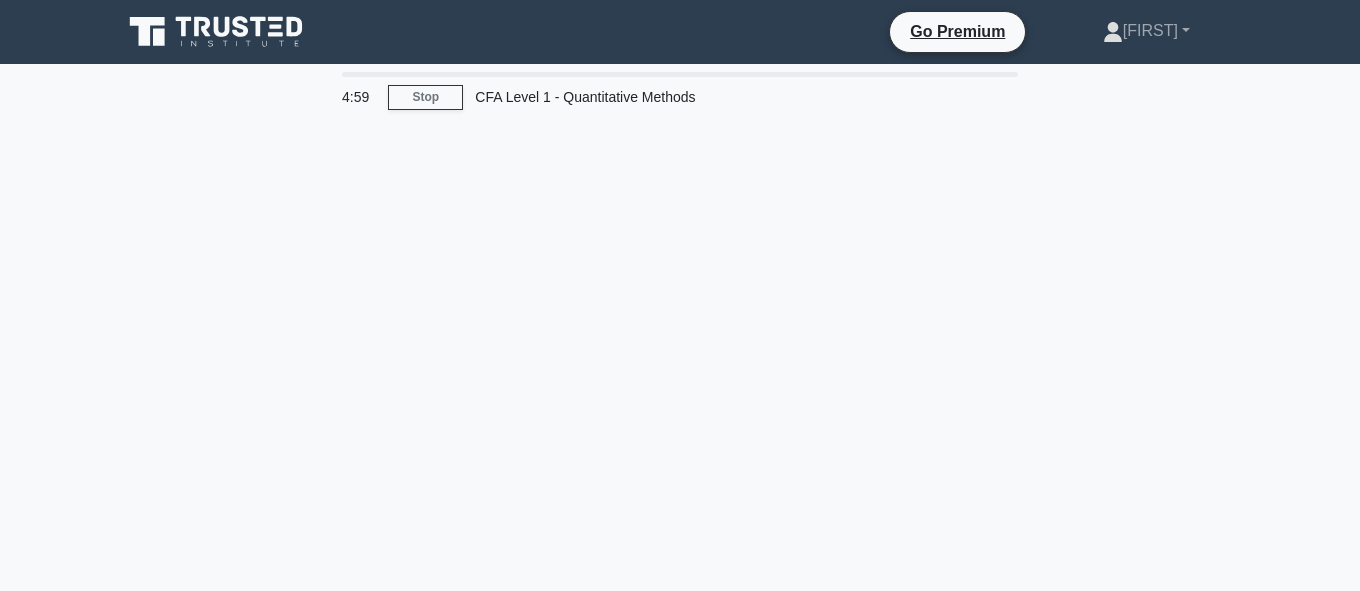 scroll, scrollTop: 0, scrollLeft: 0, axis: both 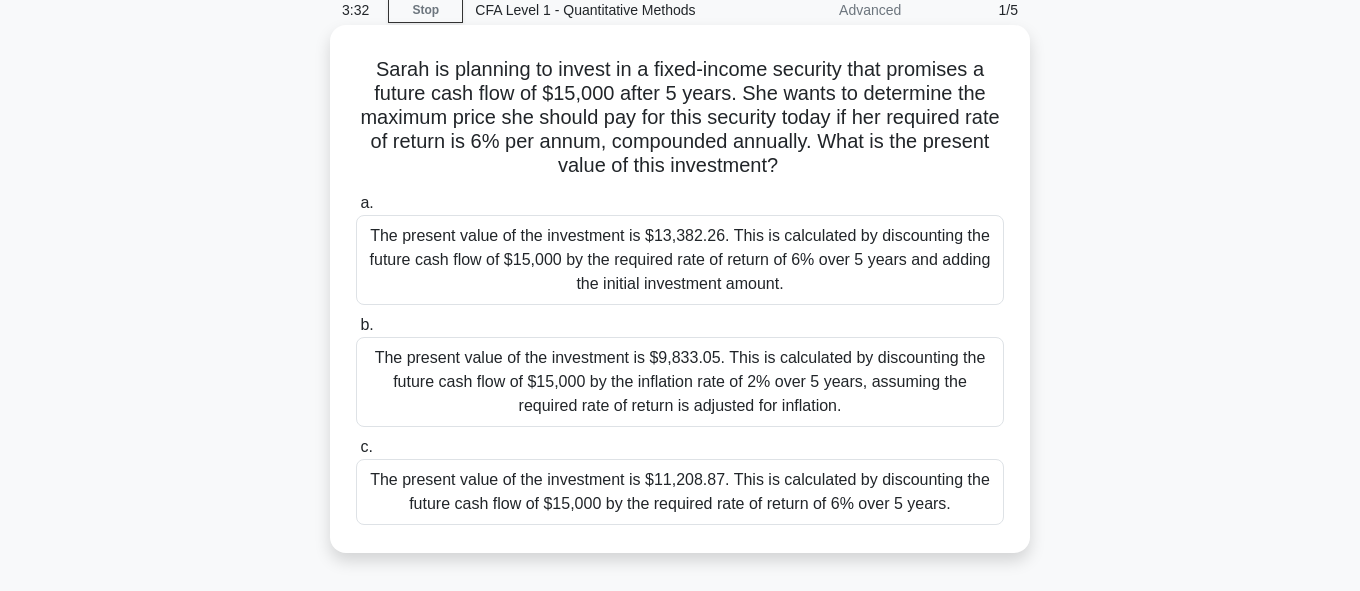click on "The present value of the investment is $13,382.26. This is calculated by discounting the future cash flow of $15,000 by the required rate of return of 6% over 5 years and adding the initial investment amount." at bounding box center (680, 260) 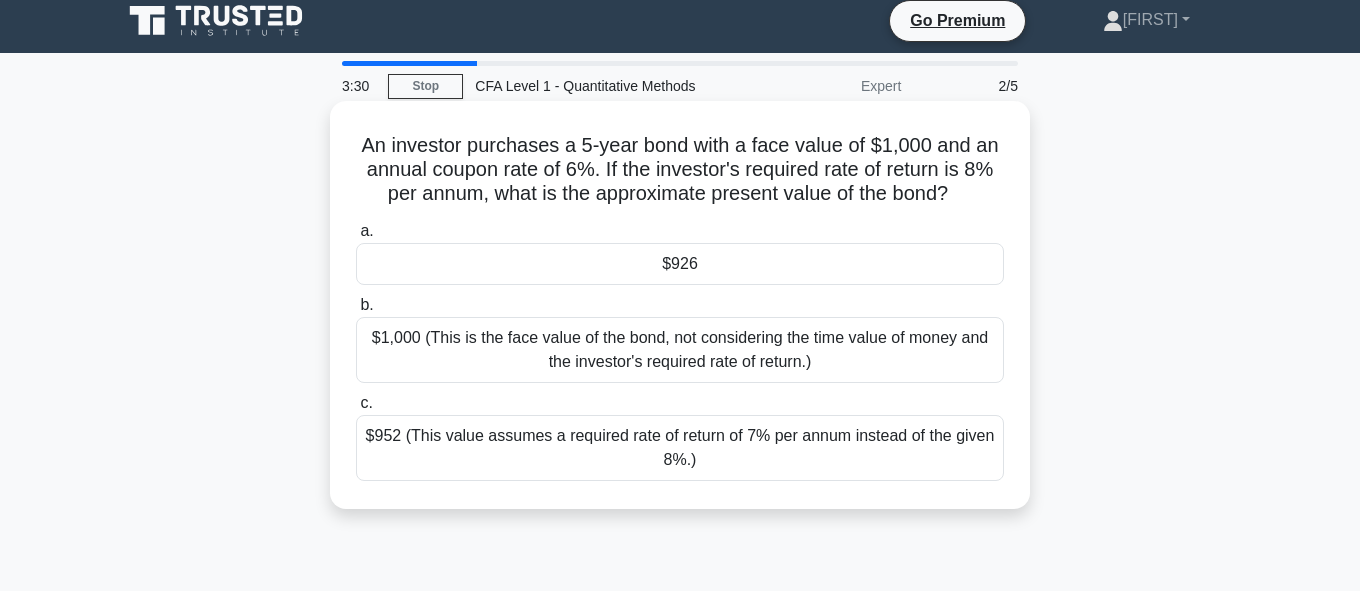 scroll, scrollTop: 0, scrollLeft: 0, axis: both 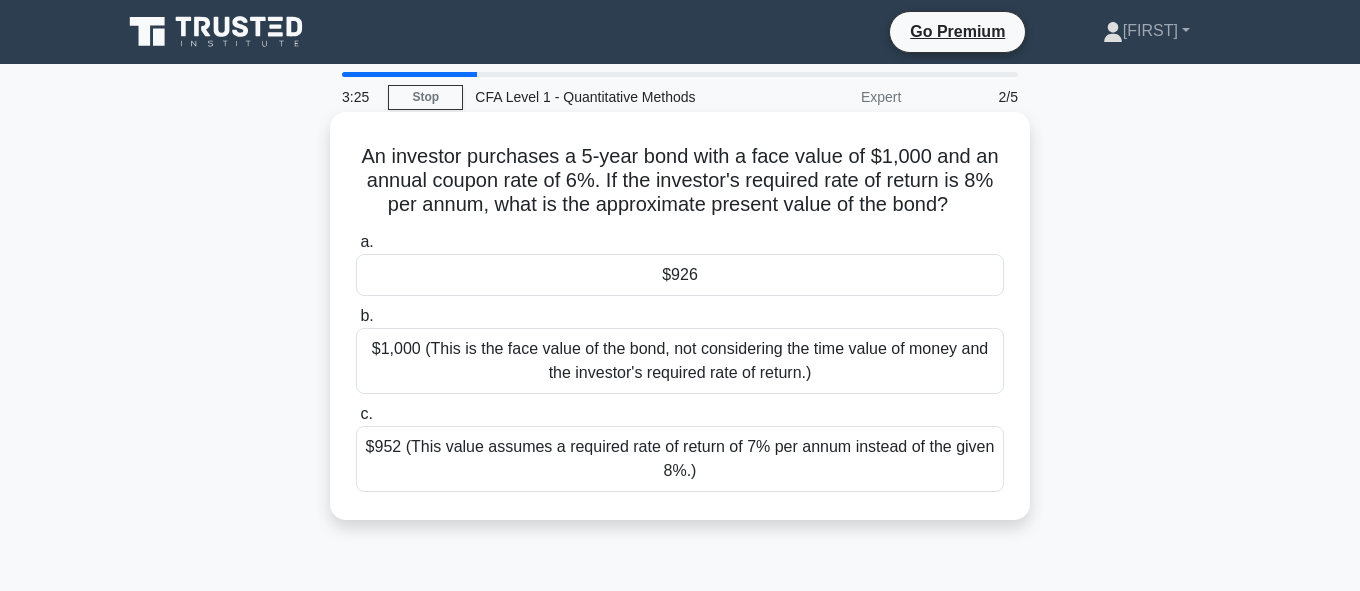 click on "b.
$1,000 (This is the face value of the bond, not considering the time value of money and the investor's required rate of return.)" at bounding box center (680, 349) 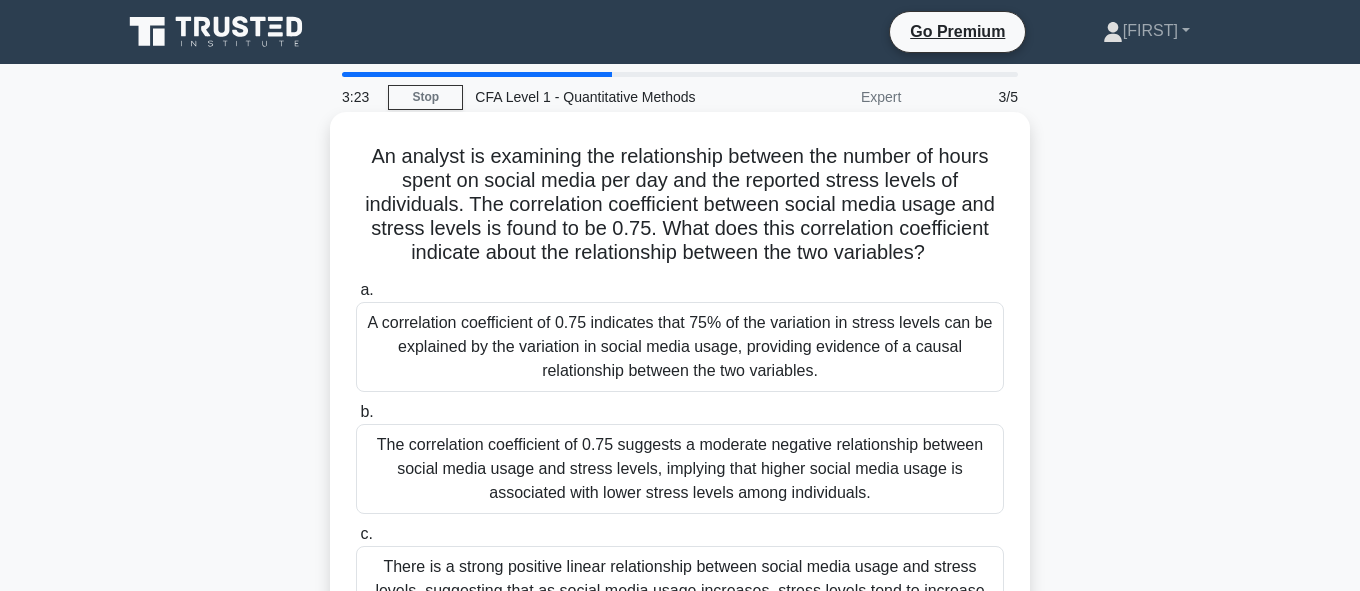 click on "a.
A correlation coefficient of 0.75 indicates that 75% of the variation in stress levels can be explained by the variation in social media usage, providing evidence of a causal relationship between the two variables." at bounding box center [680, 335] 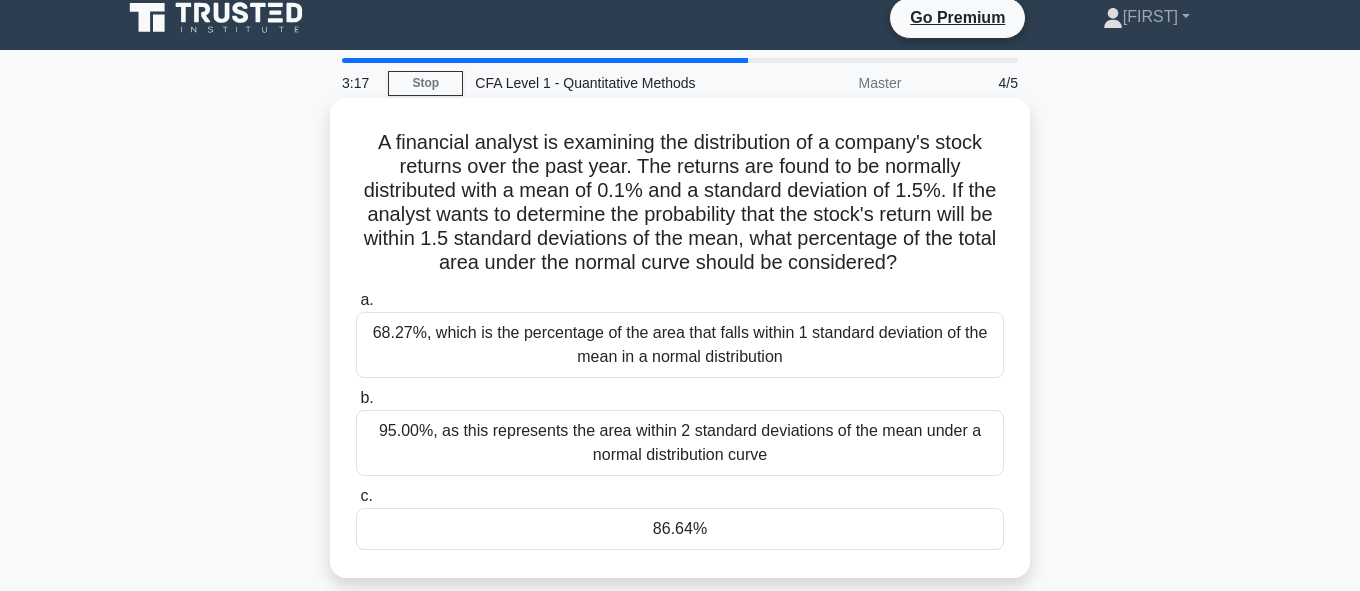 scroll, scrollTop: 16, scrollLeft: 0, axis: vertical 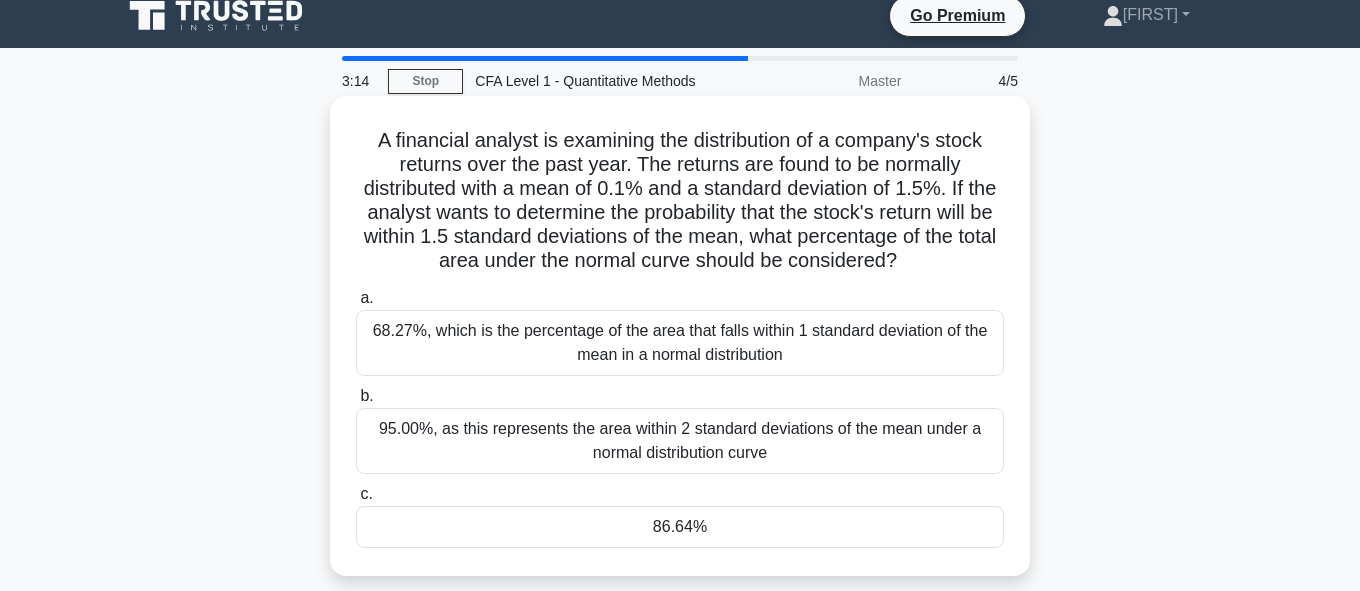 click on "a.
68.27%, which is the percentage of the area that falls within 1 standard deviation of the mean in a normal distribution" at bounding box center [680, 331] 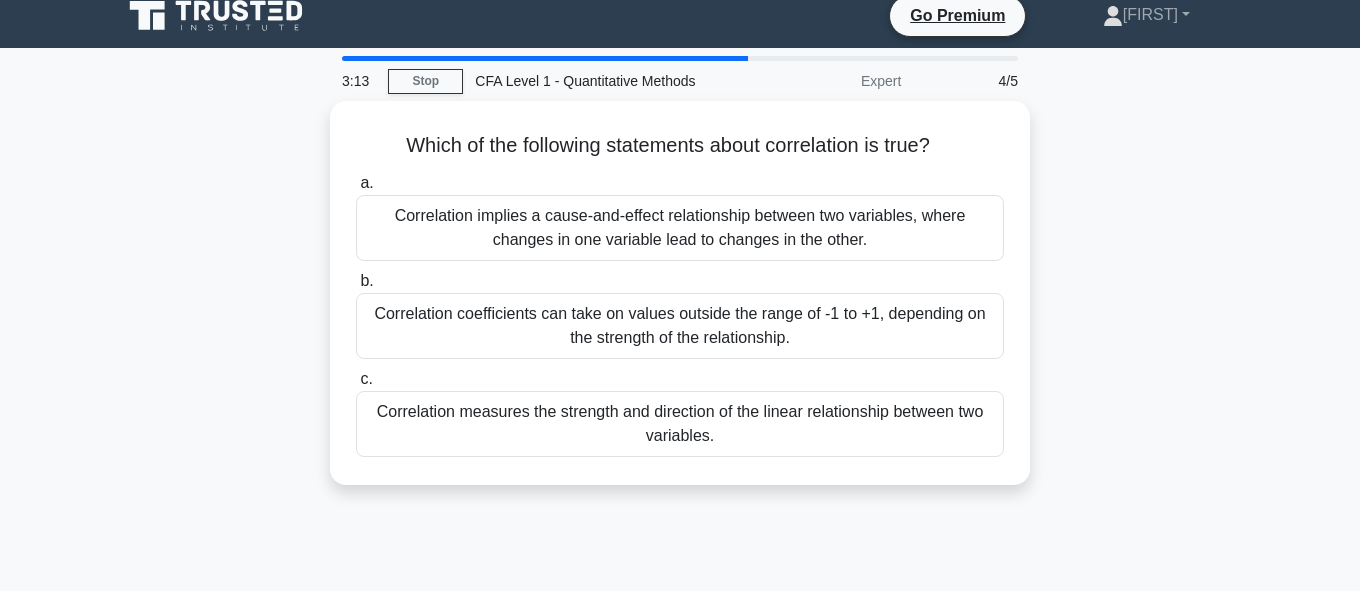 scroll, scrollTop: 0, scrollLeft: 0, axis: both 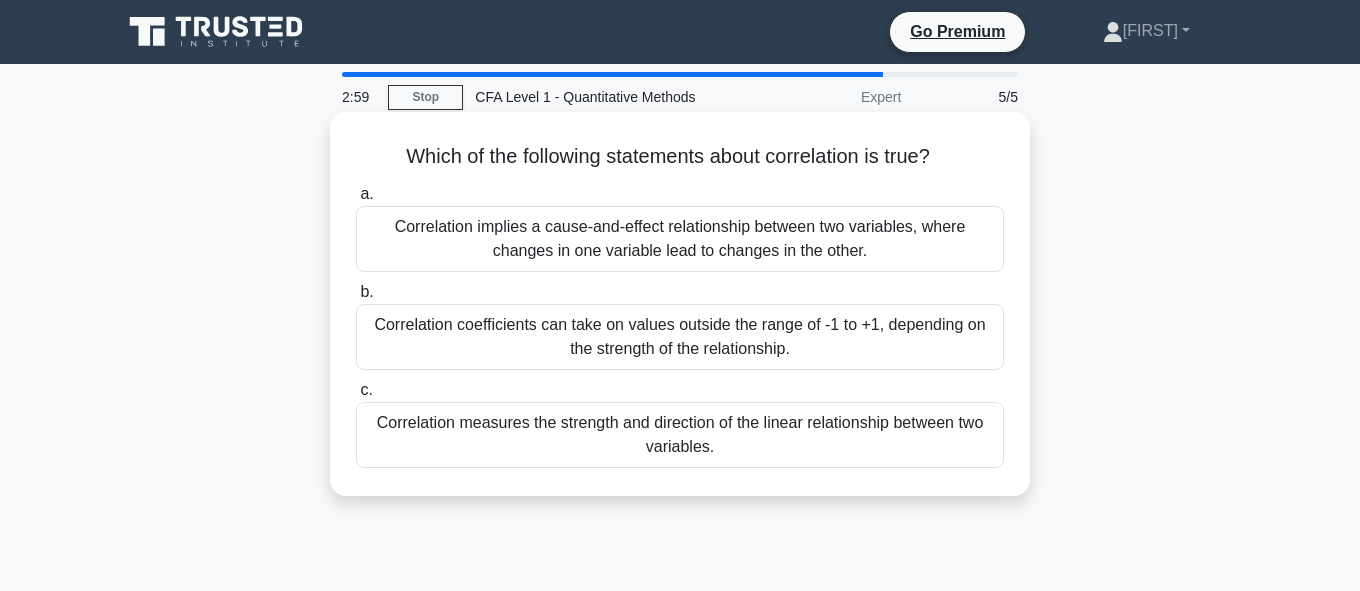 click on "Correlation coefficients can take on values outside the range of -1 to +1, depending on the strength of the relationship." at bounding box center (680, 337) 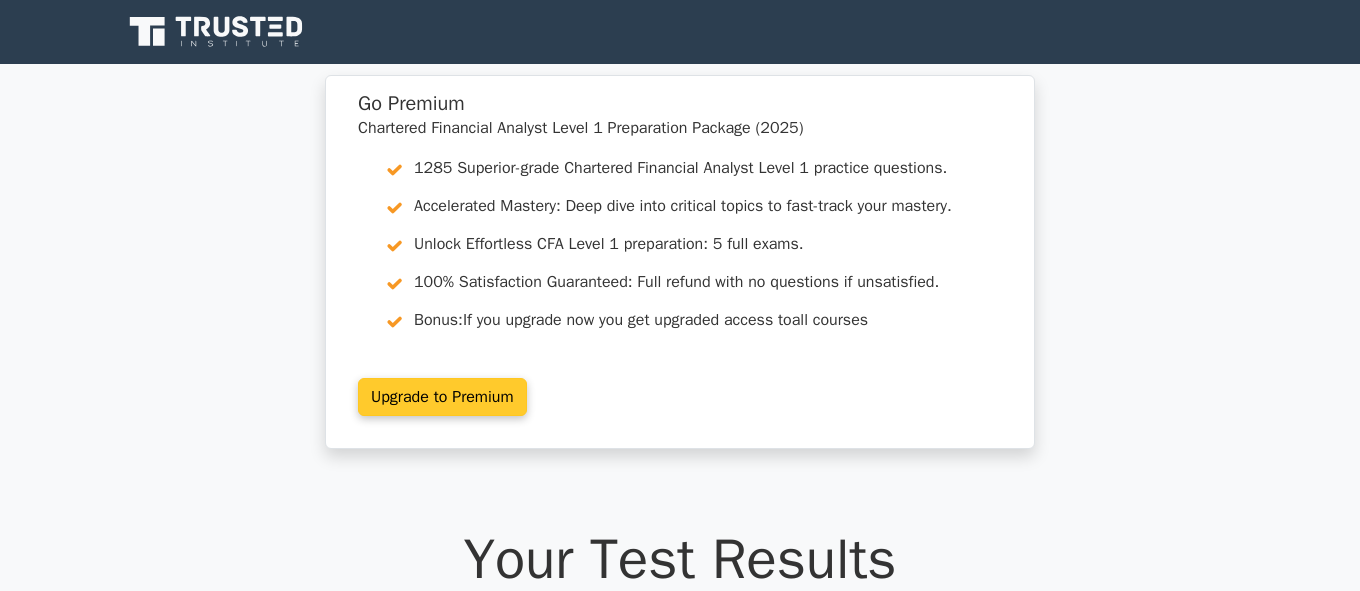 scroll, scrollTop: 0, scrollLeft: 0, axis: both 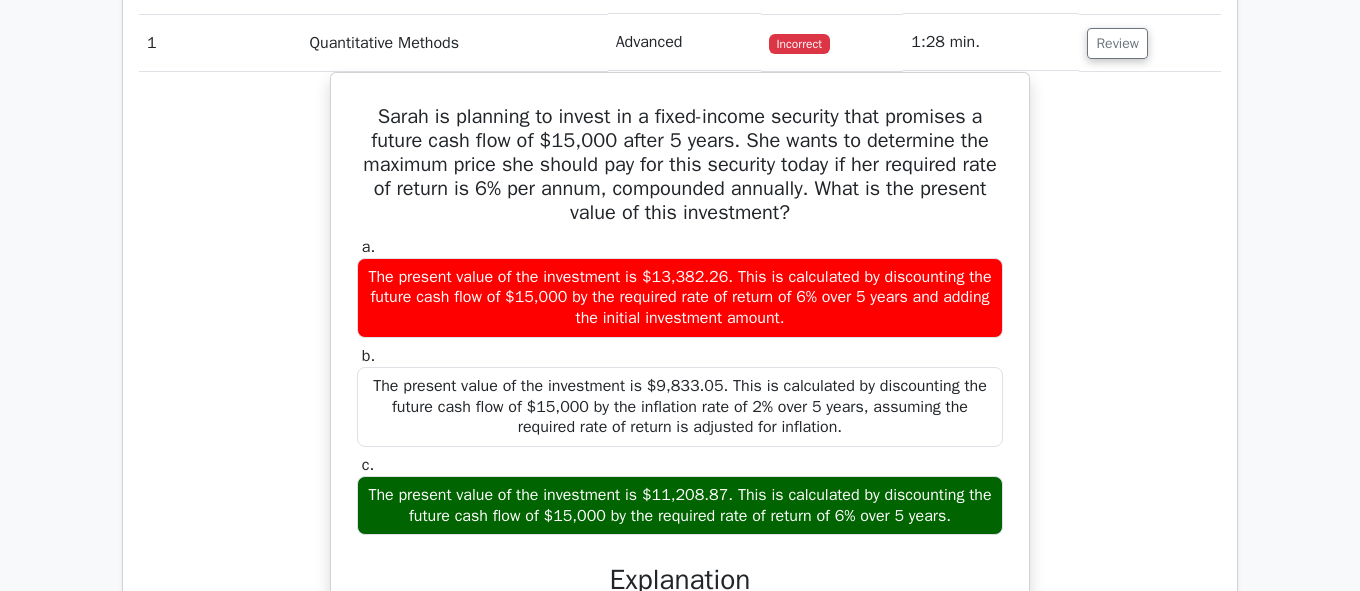 drag, startPoint x: 654, startPoint y: 145, endPoint x: 813, endPoint y: 21, distance: 201.6358 